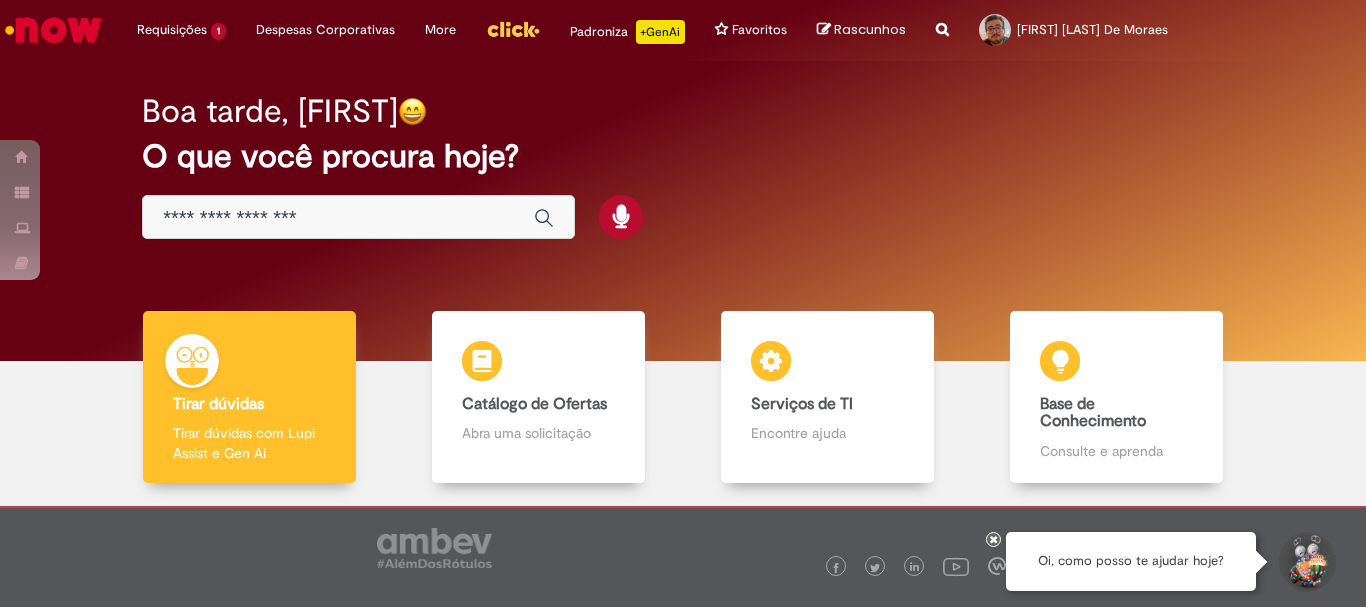 scroll, scrollTop: 0, scrollLeft: 0, axis: both 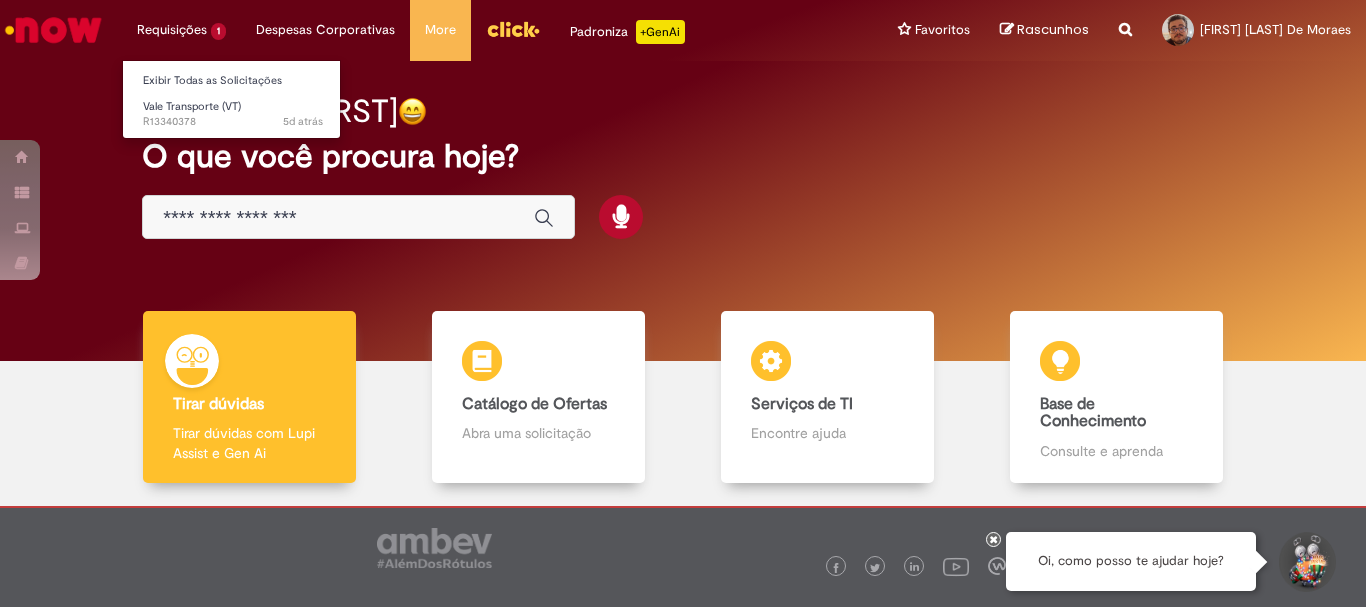 click on "Requisições   1
Exibir Todas as Solicitações
Vale Transporte (VT)
5d atrás 5 dias atrás  R13340378" at bounding box center [181, 30] 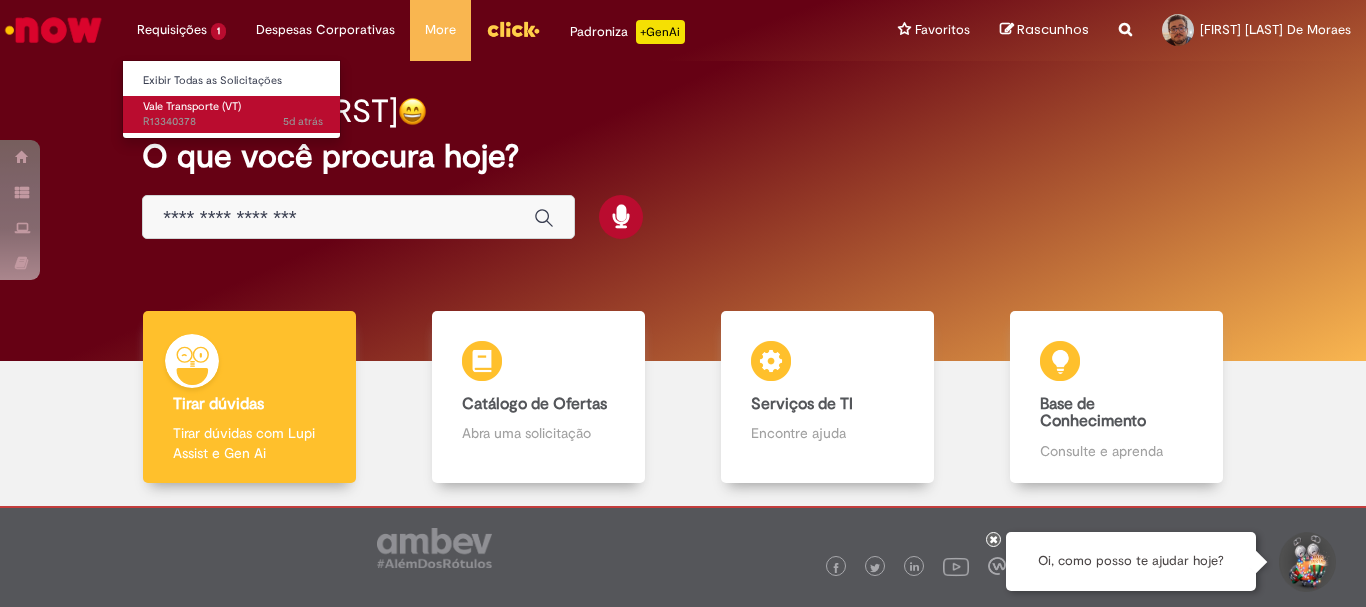 click on "Vale Transporte (VT)" at bounding box center (192, 106) 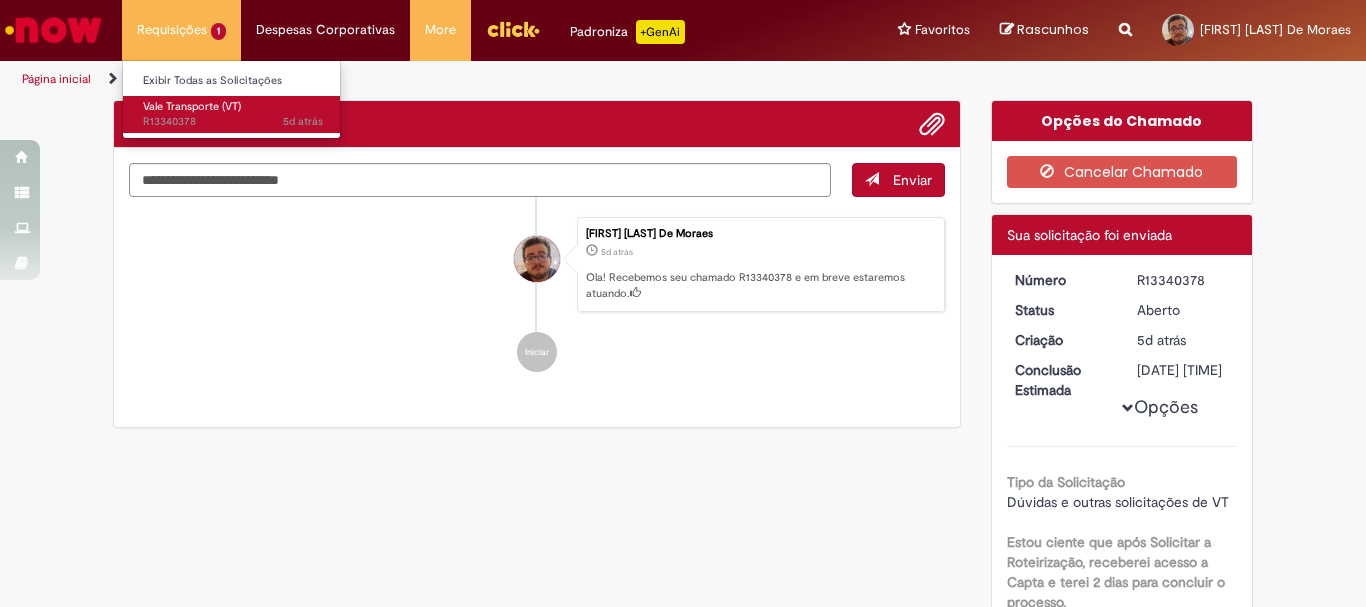 click on "5d atrás 5 dias atrás  R13340378" at bounding box center [233, 122] 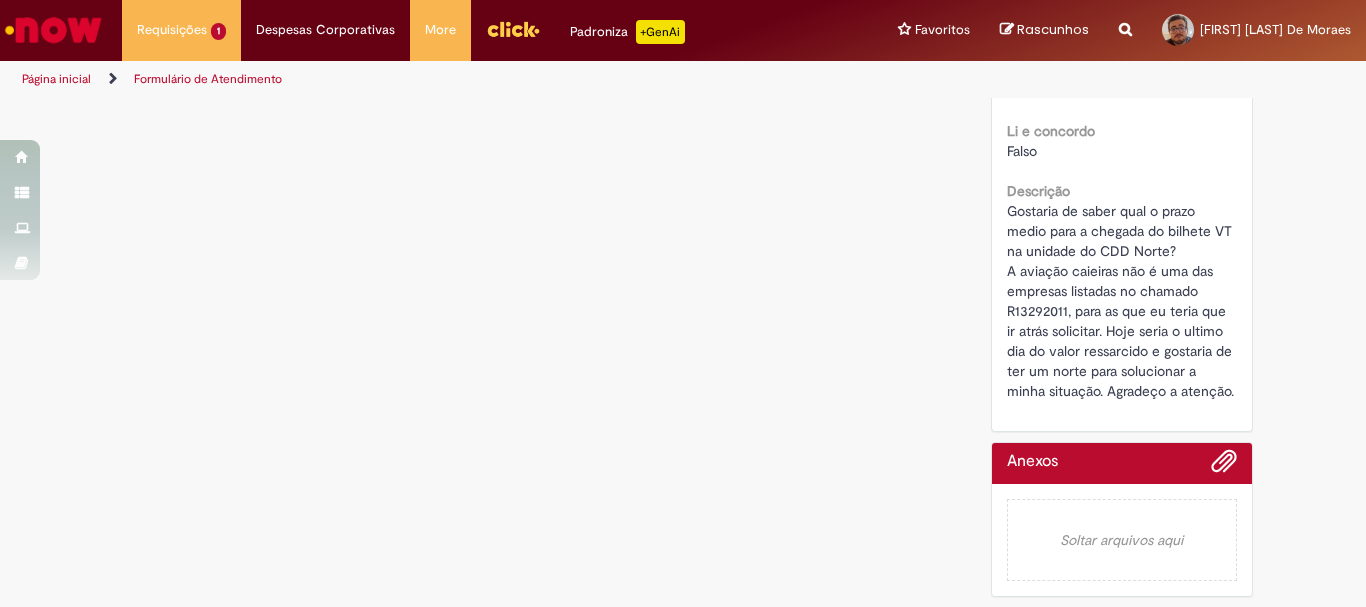 scroll, scrollTop: 0, scrollLeft: 0, axis: both 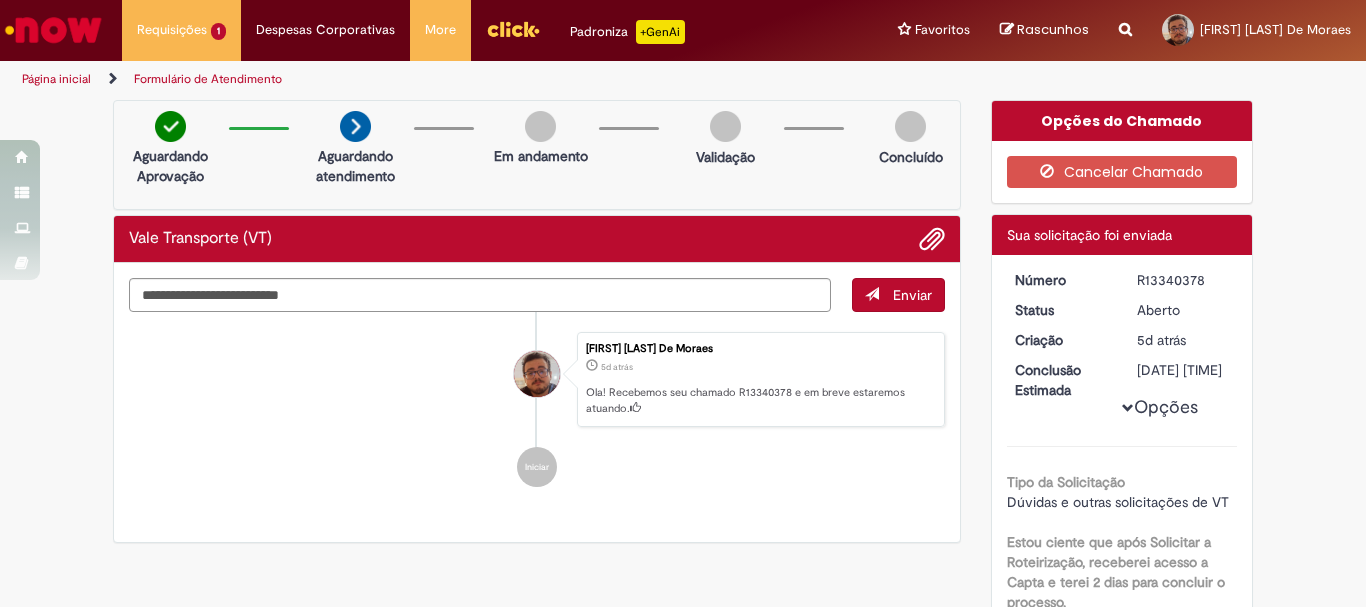 click on "Formulário de Atendimento
Tipo da Solicitação
Dúvidas e outras solicitações de VT
Estou ciente que após Solicitar a Roteirização, receberei acesso a Capta e terei 2 dias para concluir o processo.
Falso
Li e concordo com os Termos de Vale Transporte.
Falso
Motivo
Dúvidas
Li e concordo com os Termos de Vale Transporte.
Falso
Li e concordo
Falso
Descrição
Gostaria de saber qual o prazo medio para a chegada do bilhete VT na unidade do CDD Norte?
A aviação caieiras não é uma das empresas listadas no chamado R13292011, para as que eu teria que ir atrás solicitar. Hoje seria o ultimo dia do valor ressarcido e gostaria de ter um norte para solucionar a minha situação. Agradeço a atenção." at bounding box center [1122, 711] 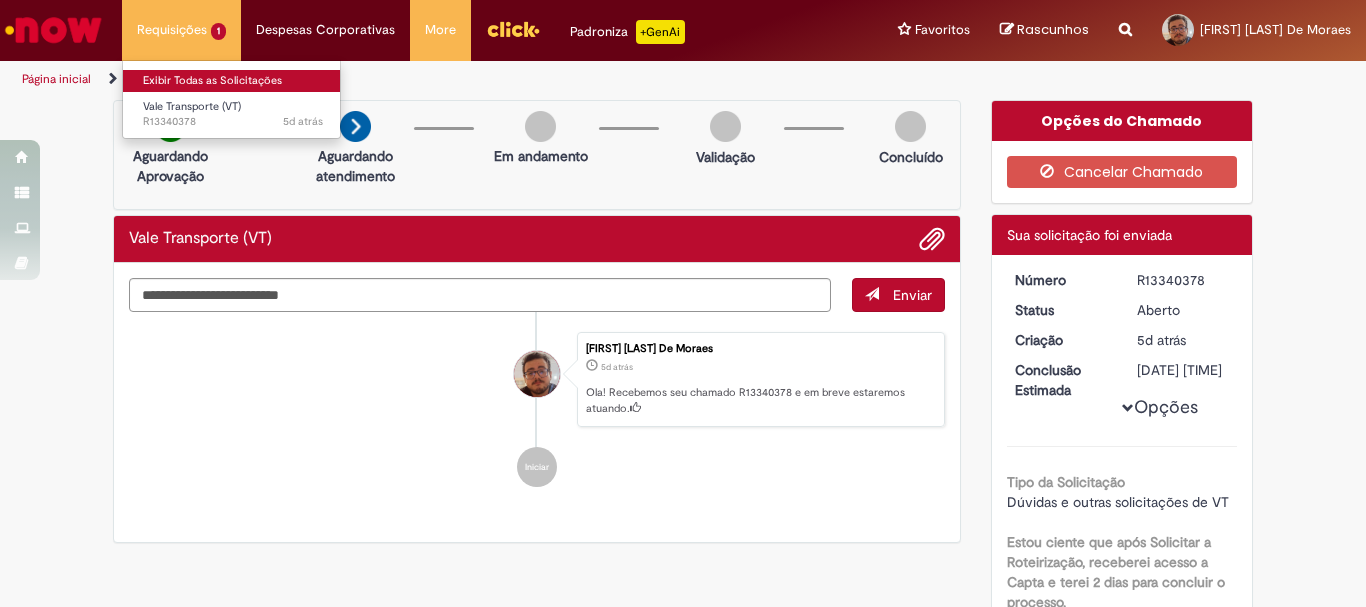 click on "Exibir Todas as Solicitações" at bounding box center (233, 81) 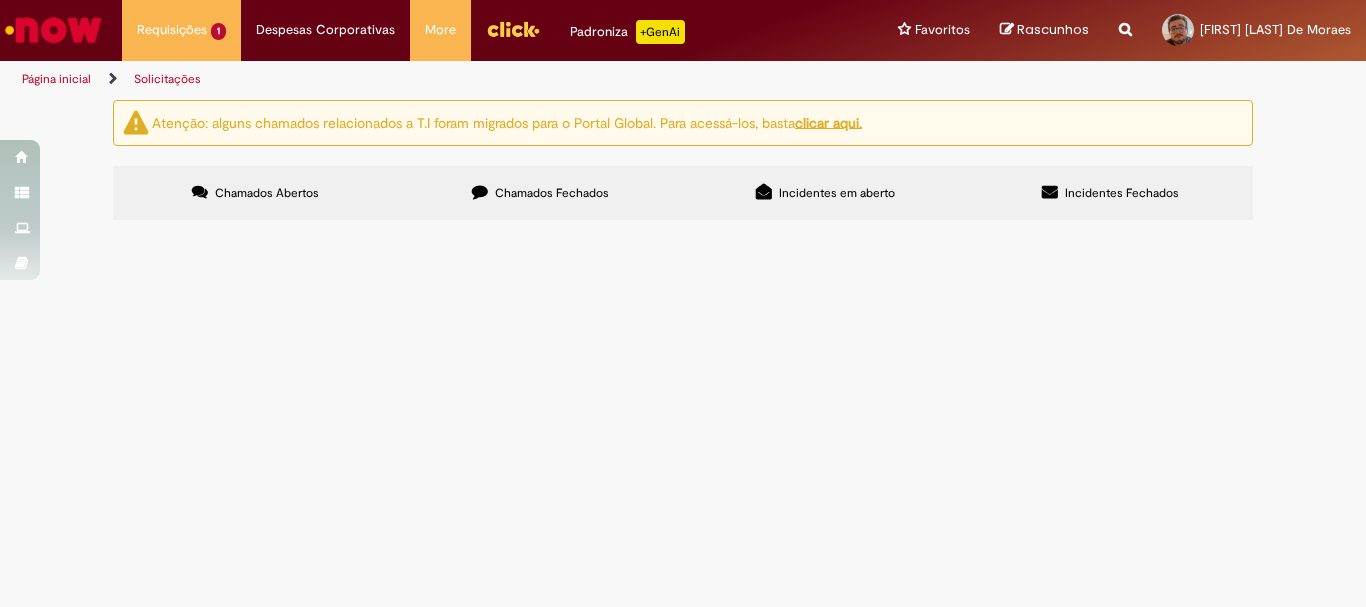 click on "Chamados Fechados" at bounding box center [540, 193] 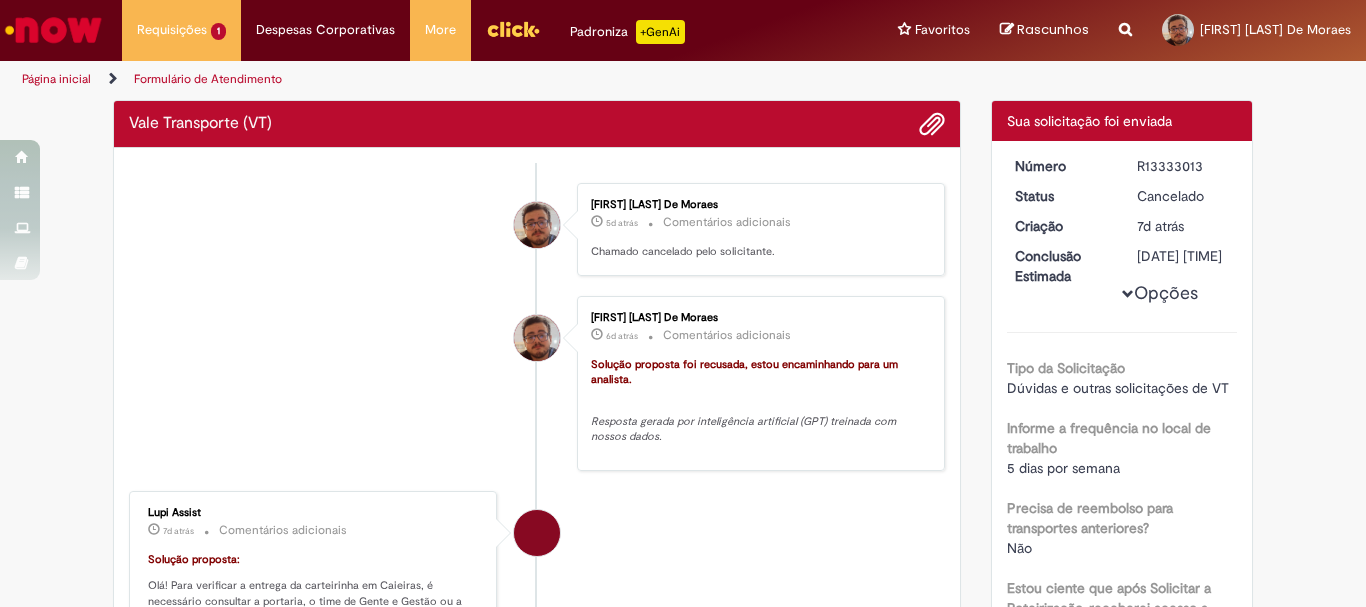 click on "[FIRST] [LAST] De Moraes
6d atrás 6 dias atrás     Comentários adicionais
Solução proposta foi recusada, estou encaminhando para um analista.   Resposta gerada por inteligência artificial (GPT) treinada com nossos dados." at bounding box center [537, 384] 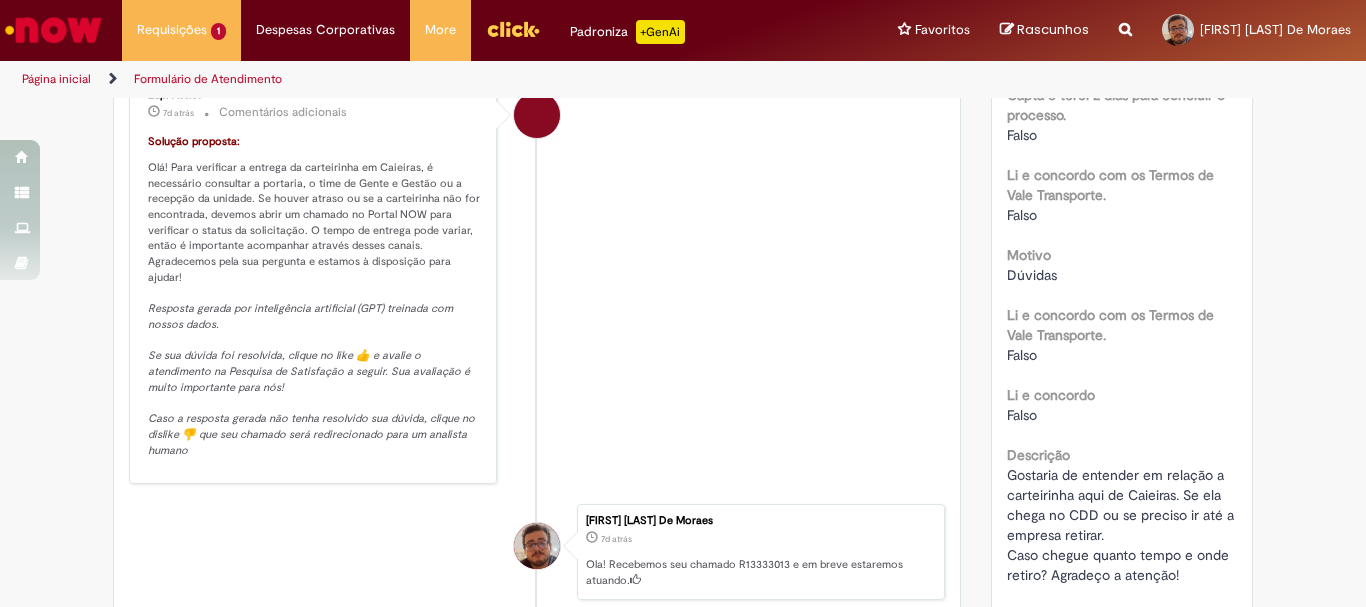 scroll, scrollTop: 0, scrollLeft: 0, axis: both 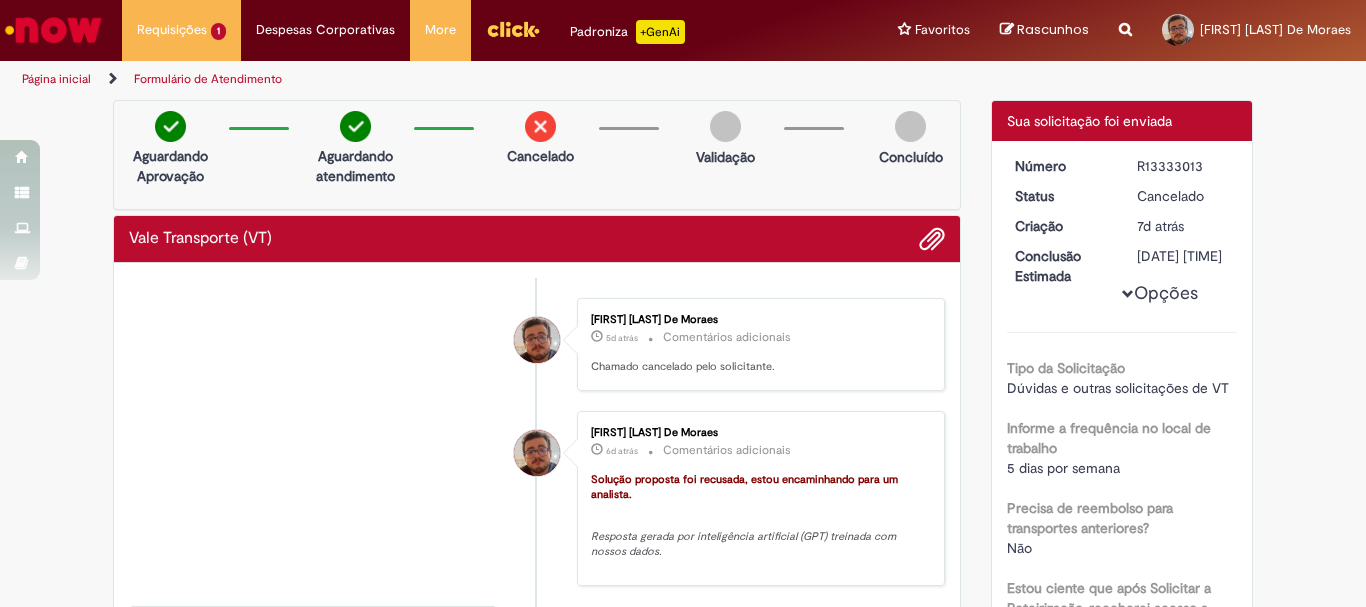 click on "Formulário de Atendimento" at bounding box center (208, 79) 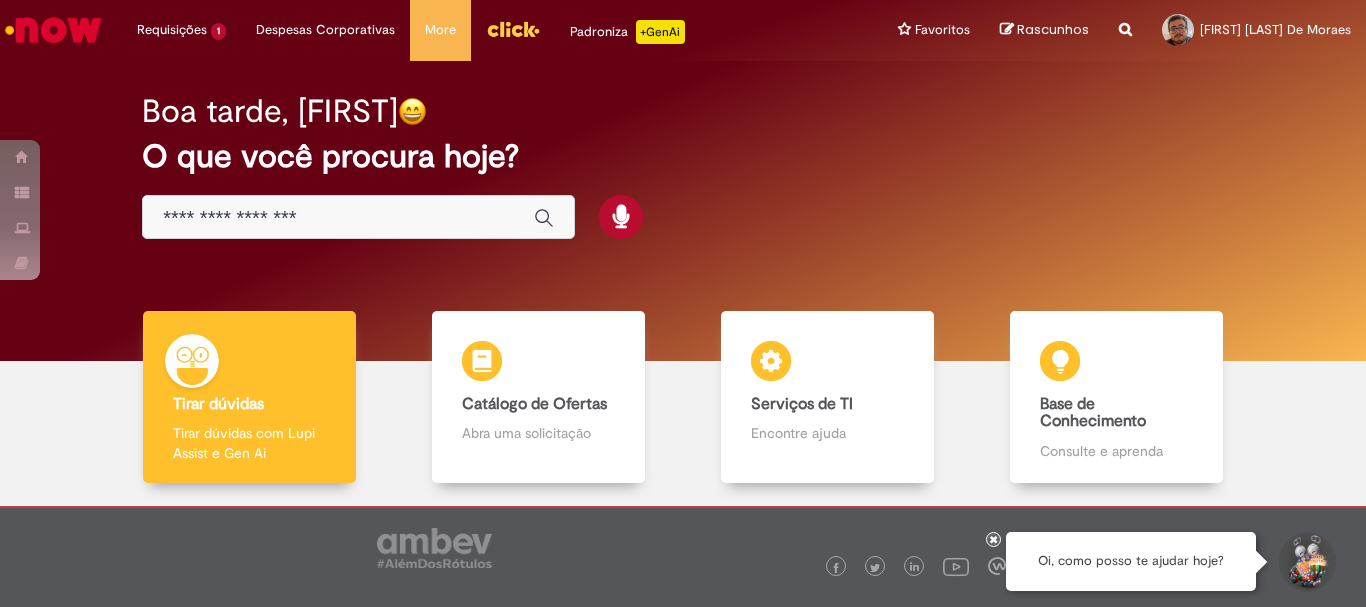click on "Tirar dúvidas
Tirar dúvidas
Tirar dúvidas com Lupi Assist e Gen Ai
Catálogo de Ofertas
Catálogo de Ofertas
Abra uma solicitação
Serviços de TI
Serviços de TI
Encontre ajuda
Base de Conhecimento
Base de Conhecimento
Consulte e aprenda
Colabora
Colabora
Tire dúvidas e compartilhe" at bounding box center [683, 405] 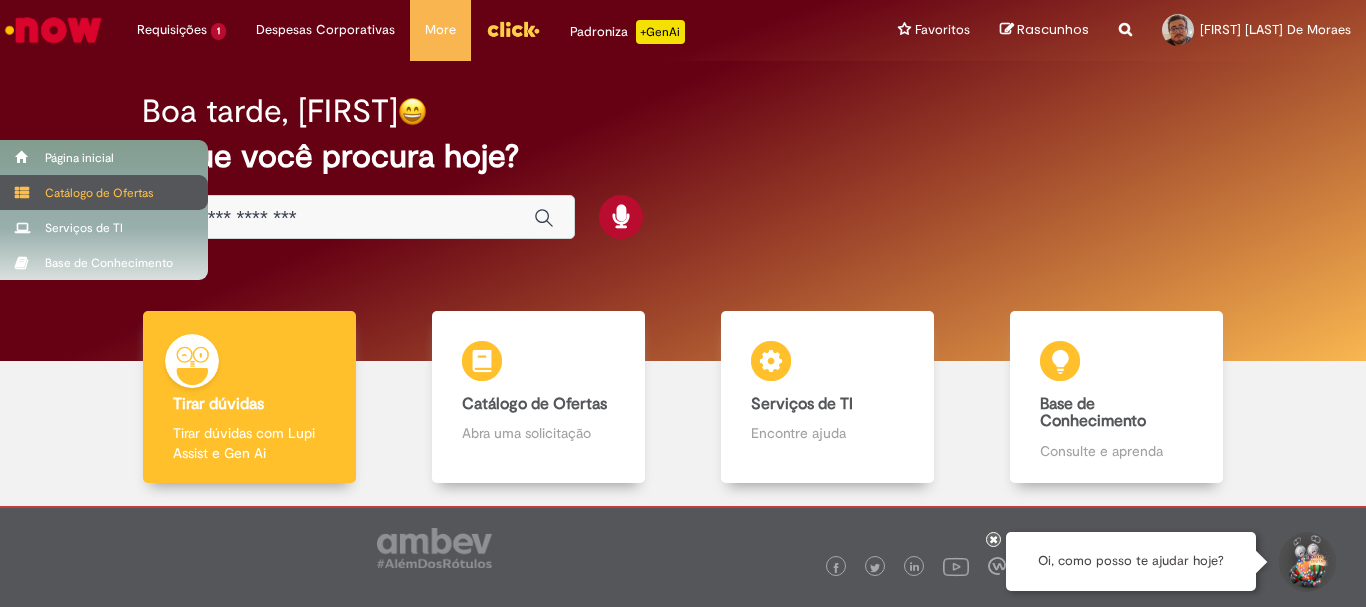 click on "Catálogo de Ofertas" at bounding box center [104, 192] 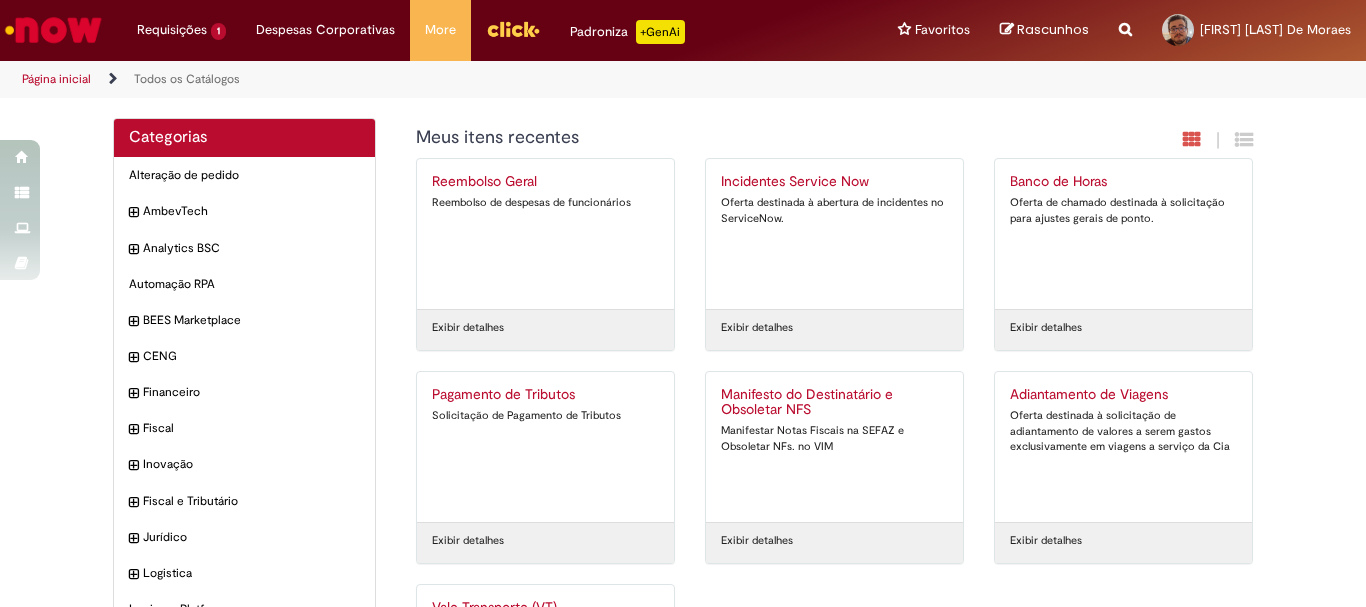 scroll, scrollTop: 191, scrollLeft: 0, axis: vertical 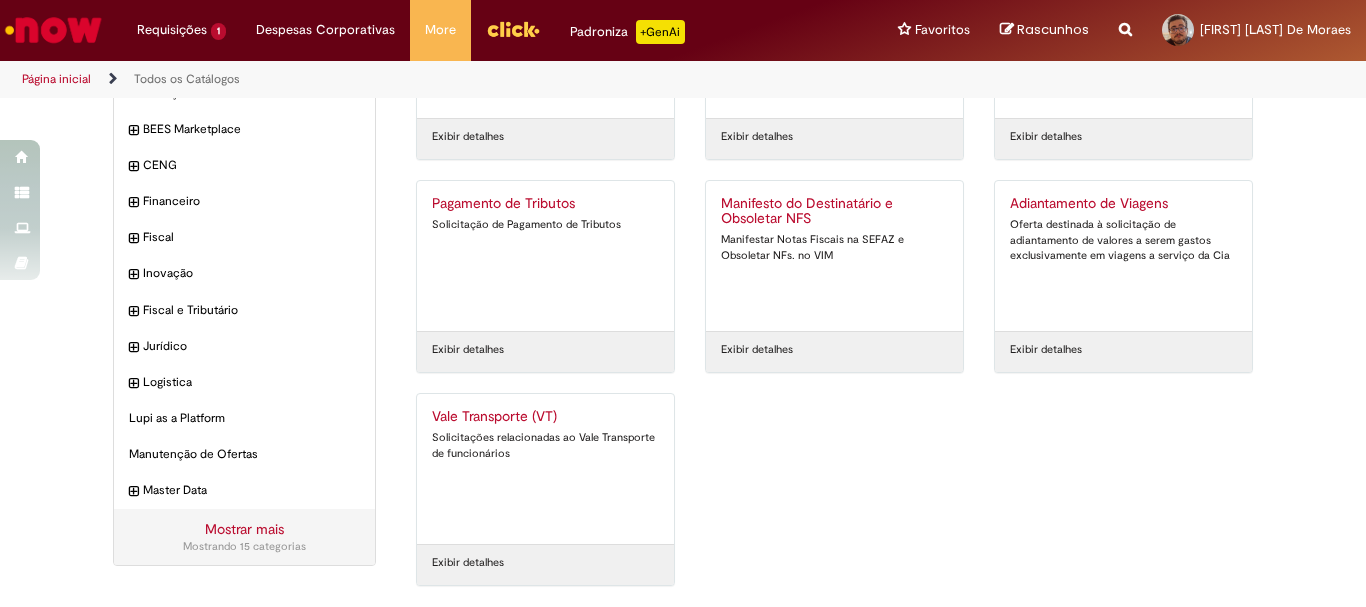 click on "Vale Transporte (VT)
Solicitações relacionadas ao Vale Transporte de funcionários" at bounding box center (545, 469) 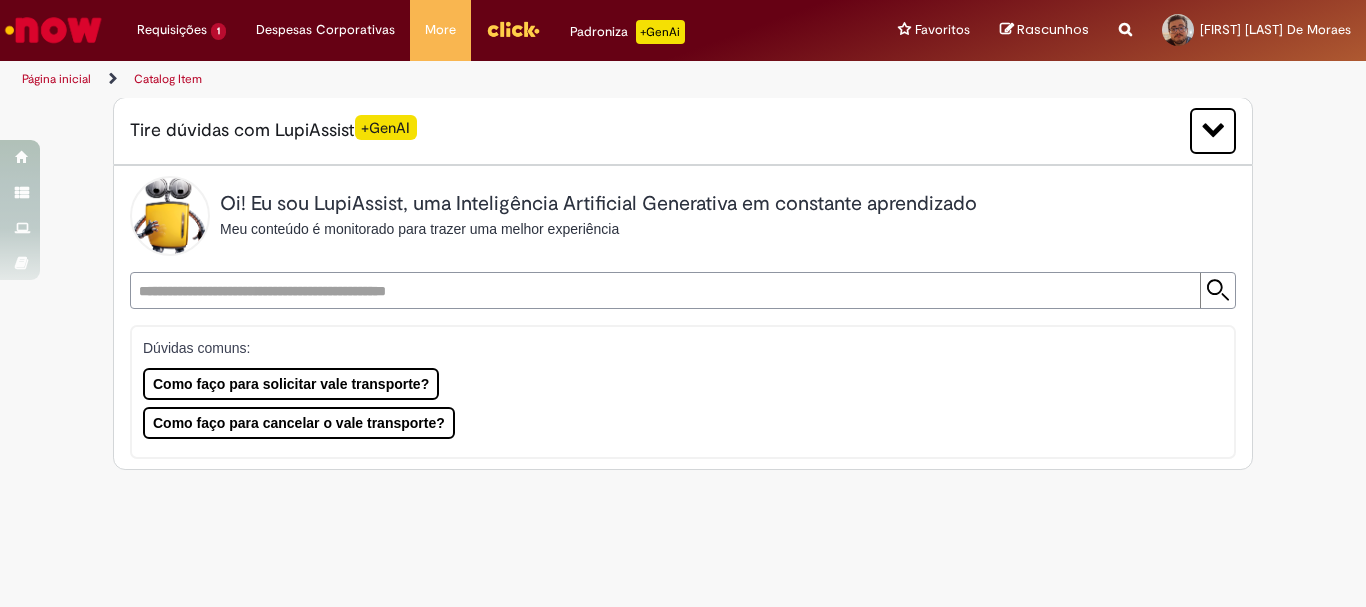 scroll, scrollTop: 0, scrollLeft: 0, axis: both 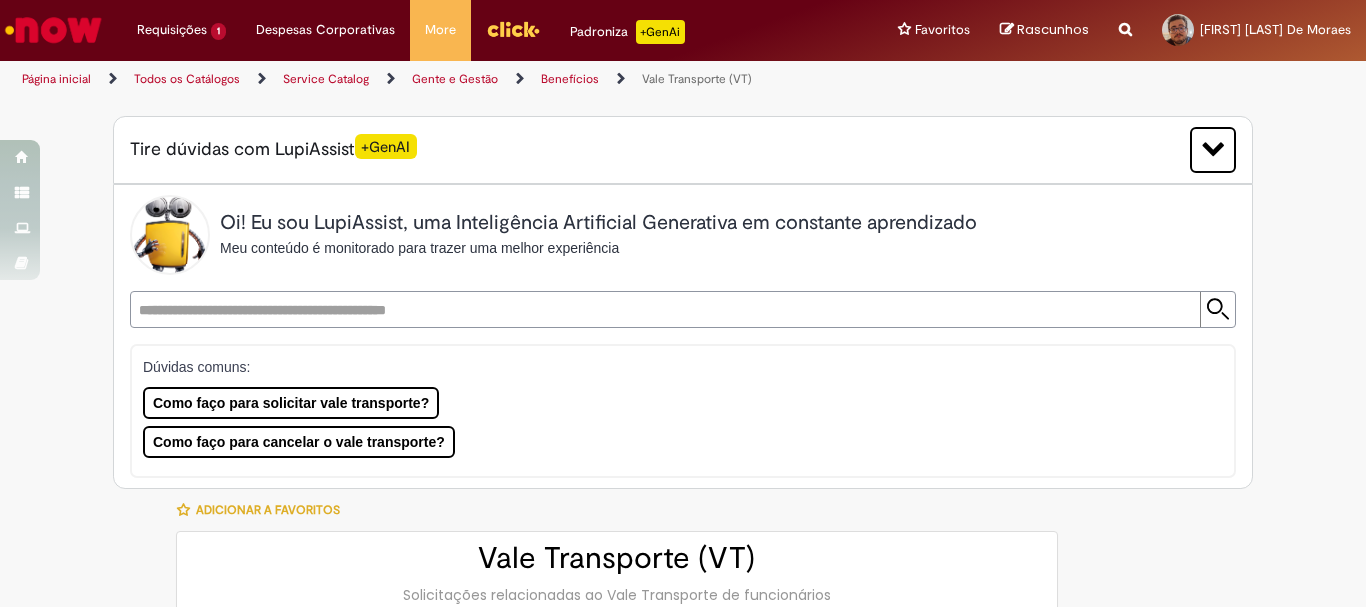 type on "********" 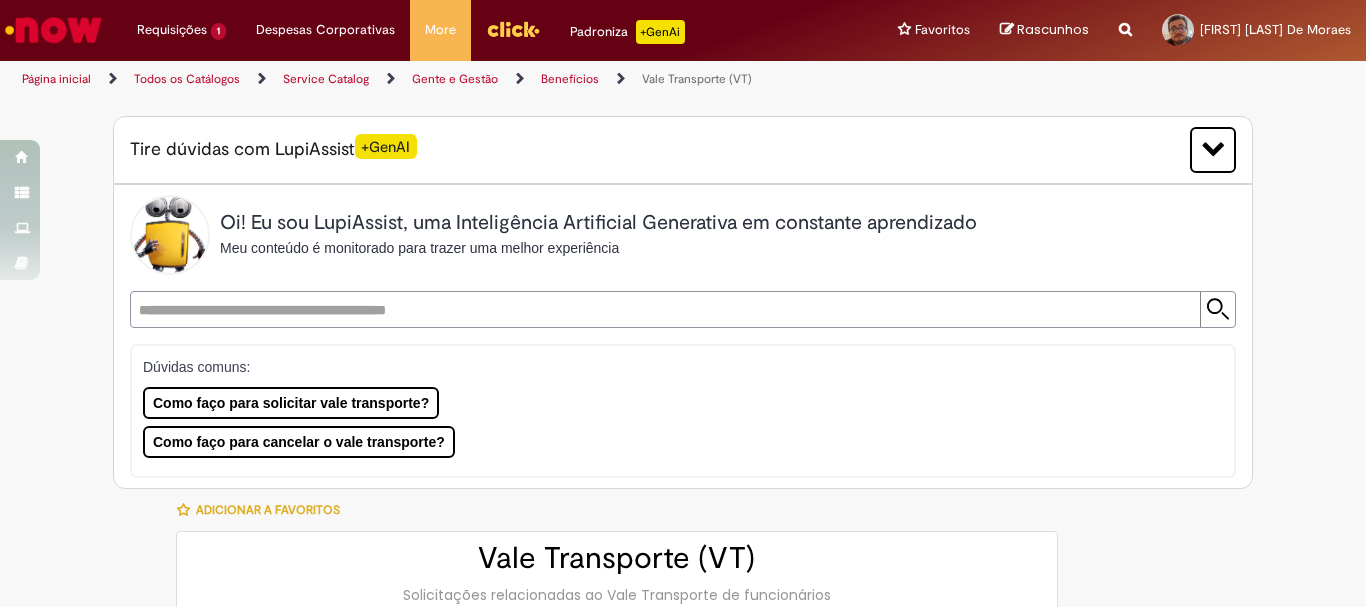 type on "**********" 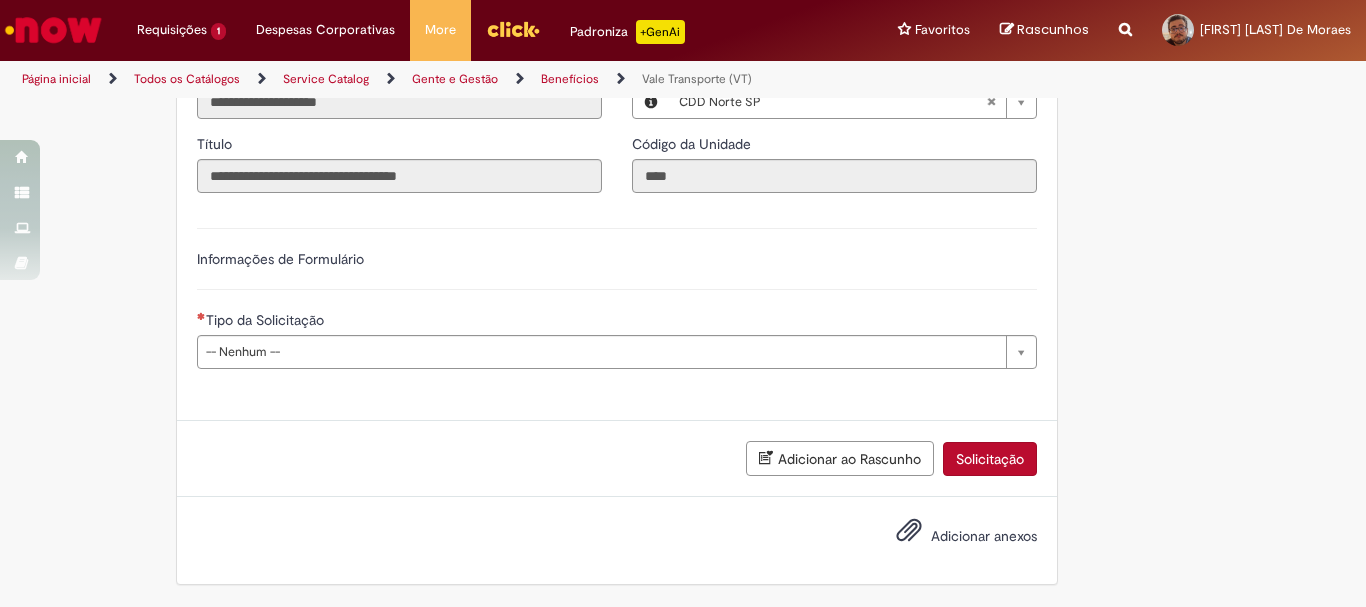 scroll, scrollTop: 0, scrollLeft: 0, axis: both 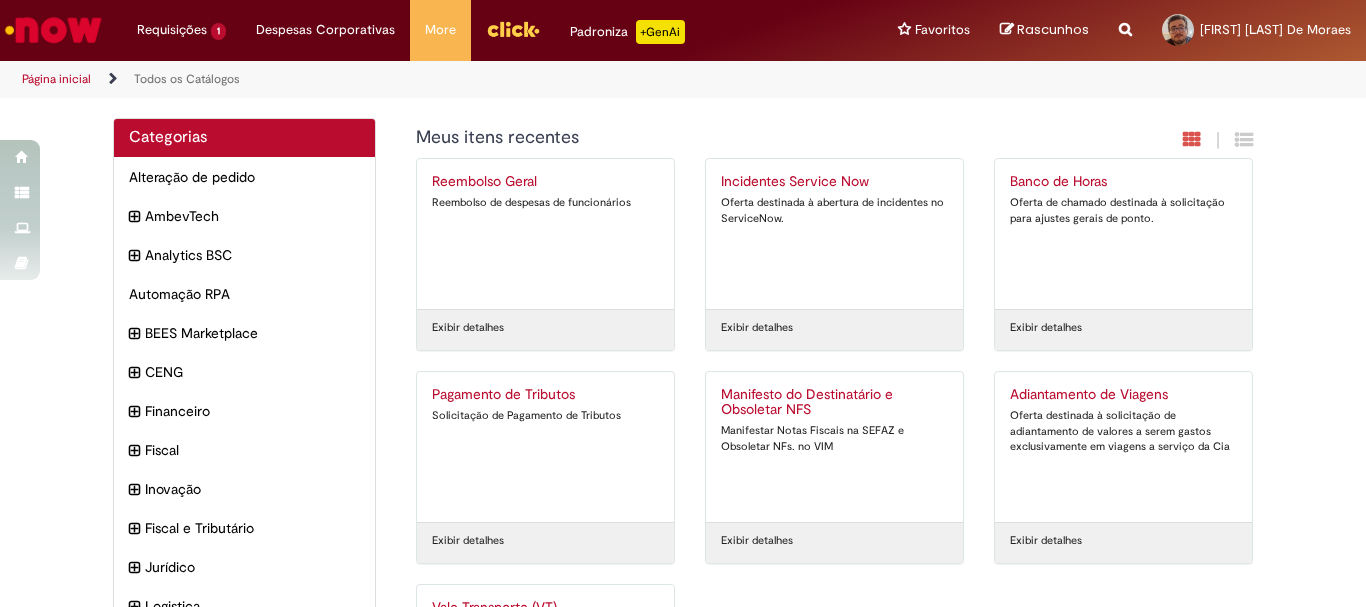 click at bounding box center (53, 30) 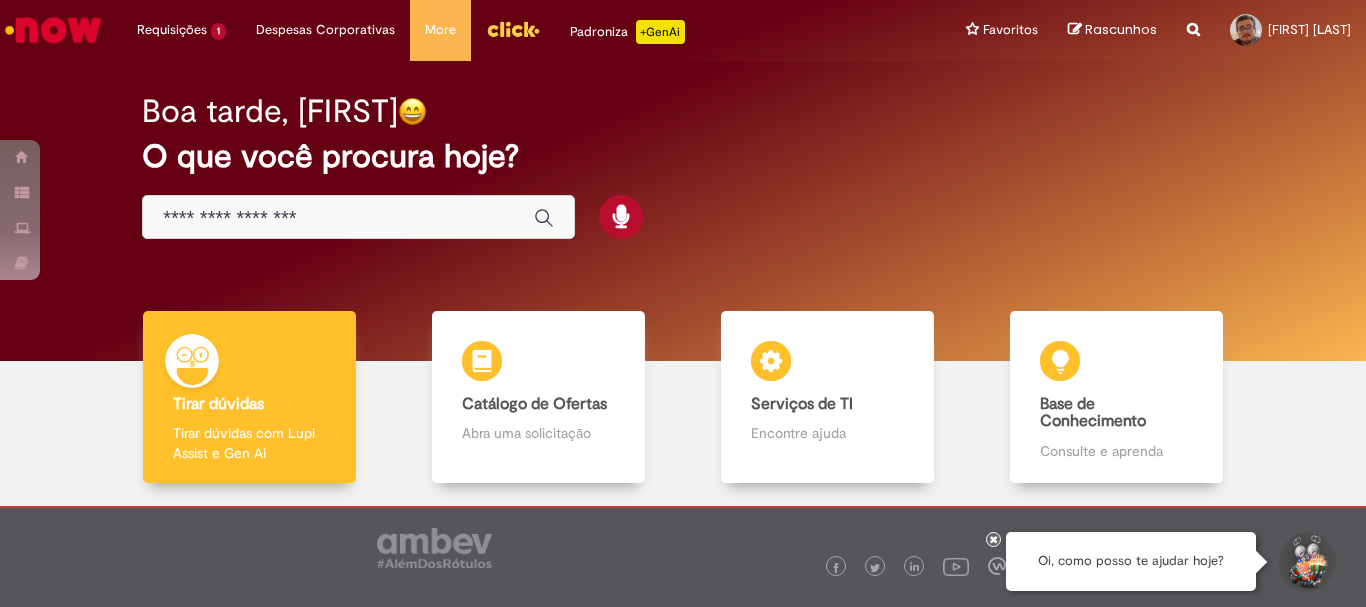 scroll, scrollTop: 0, scrollLeft: 0, axis: both 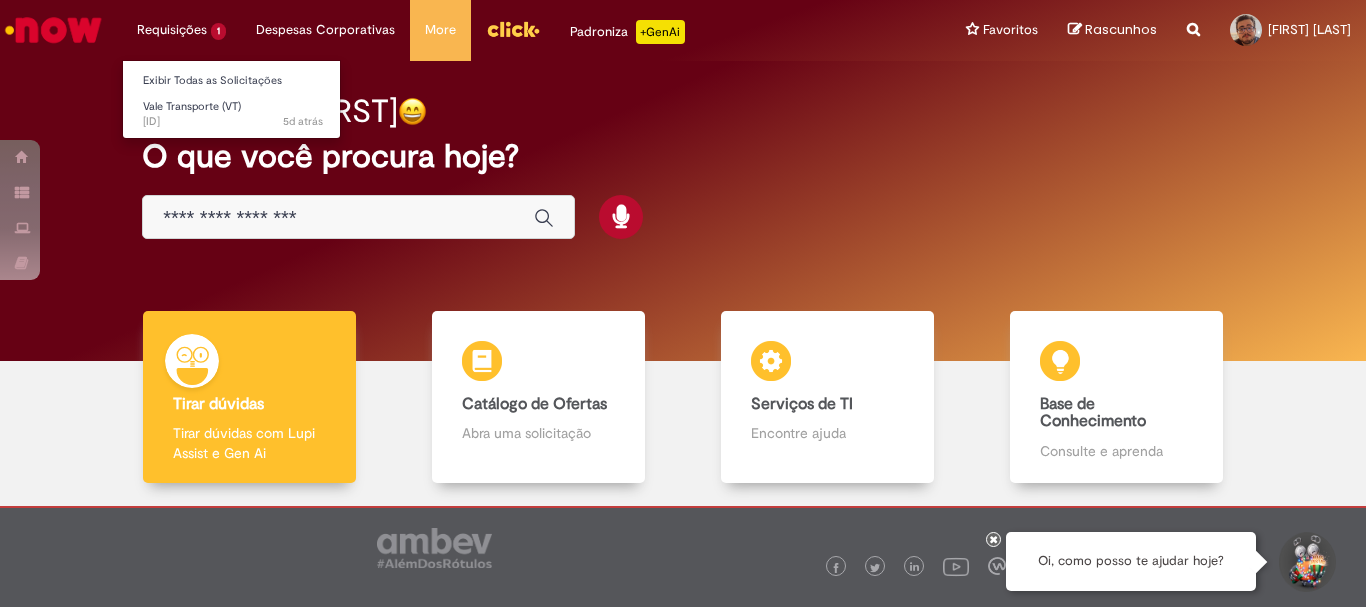 click on "Requisições   1
Exibir Todas as Solicitações
Vale Transporte (VT)
5d atrás 5 dias atrás  [ID]" at bounding box center [181, 30] 